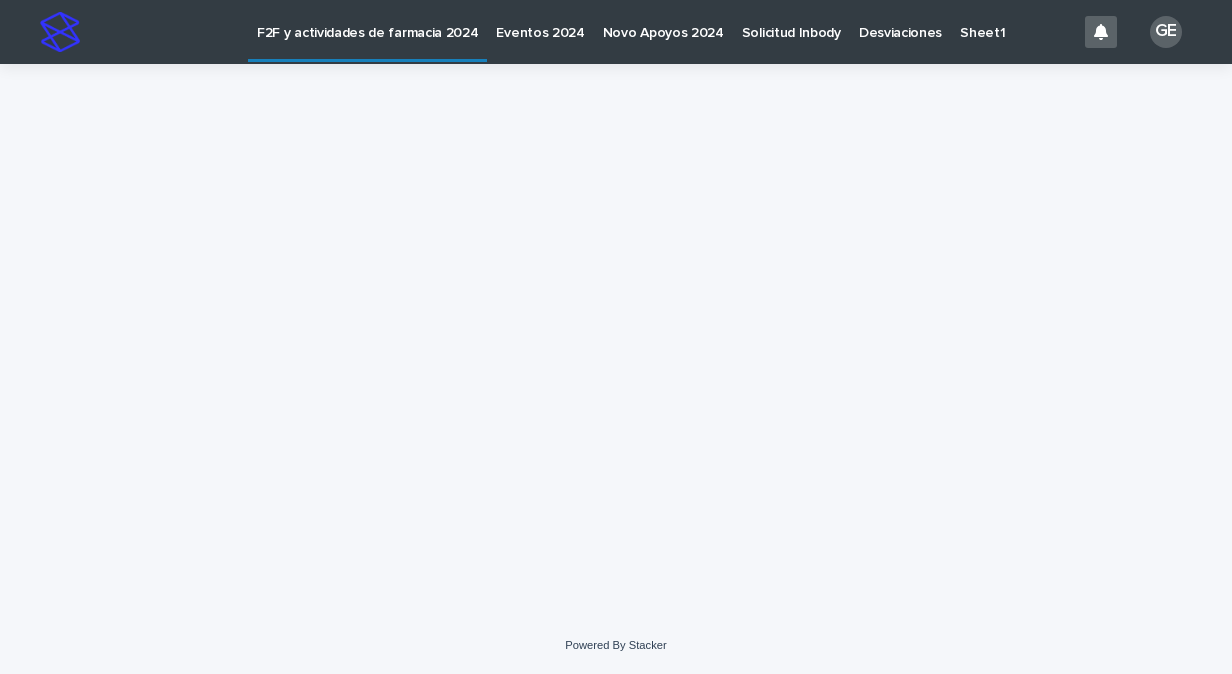 scroll, scrollTop: 0, scrollLeft: 0, axis: both 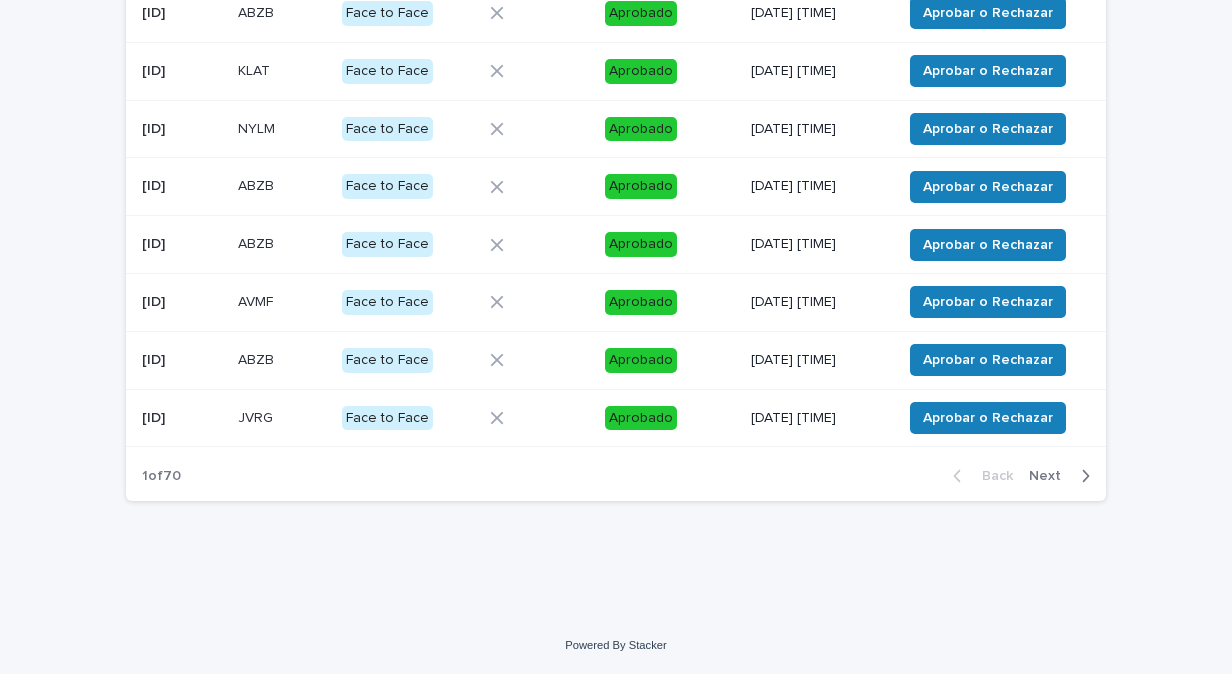 click on "Next" at bounding box center (1051, 476) 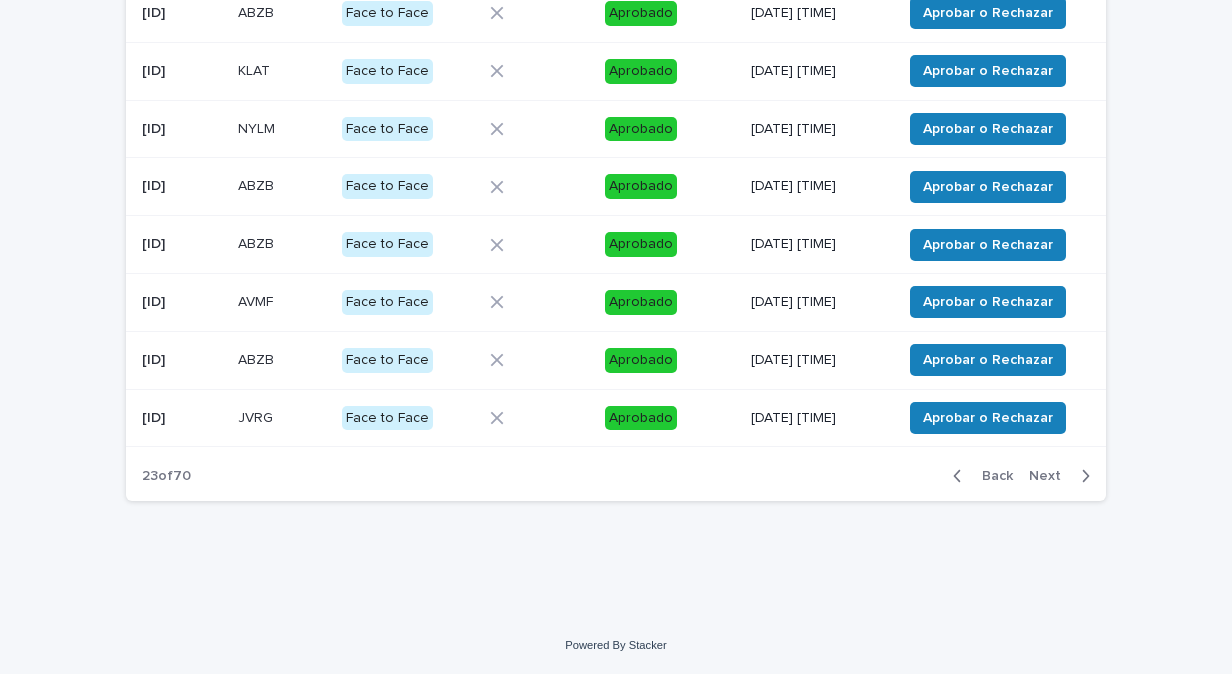 click on "Next" at bounding box center [1051, 476] 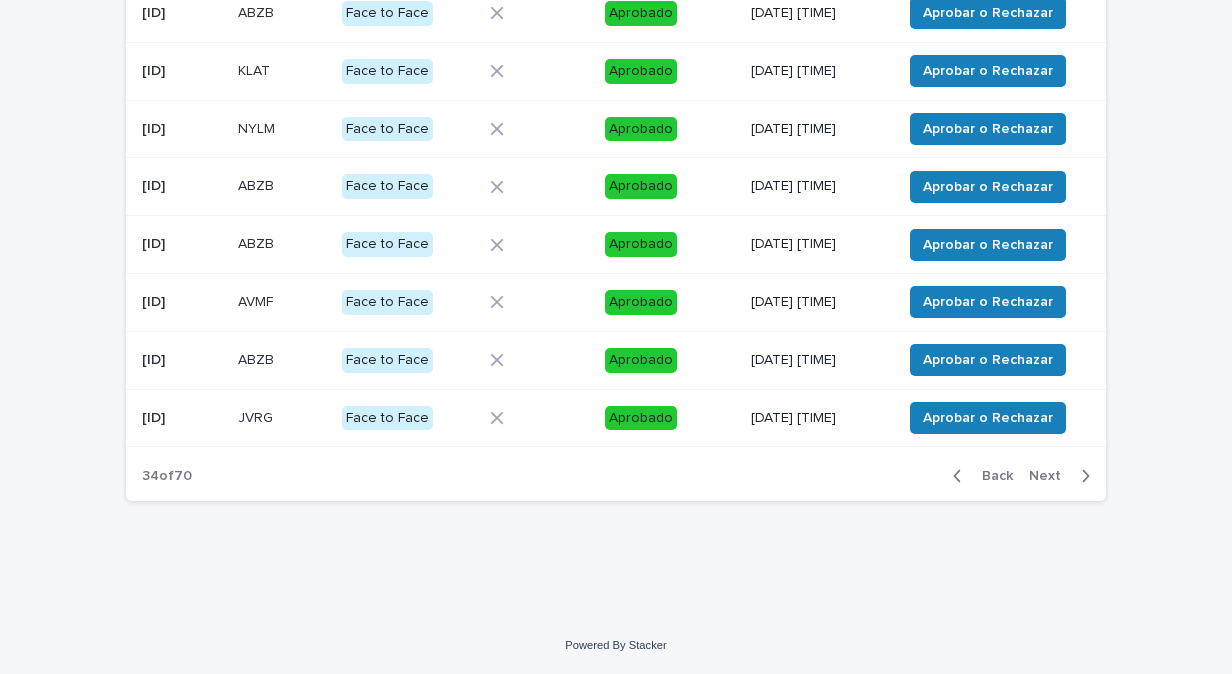 click on "Next" at bounding box center (1051, 476) 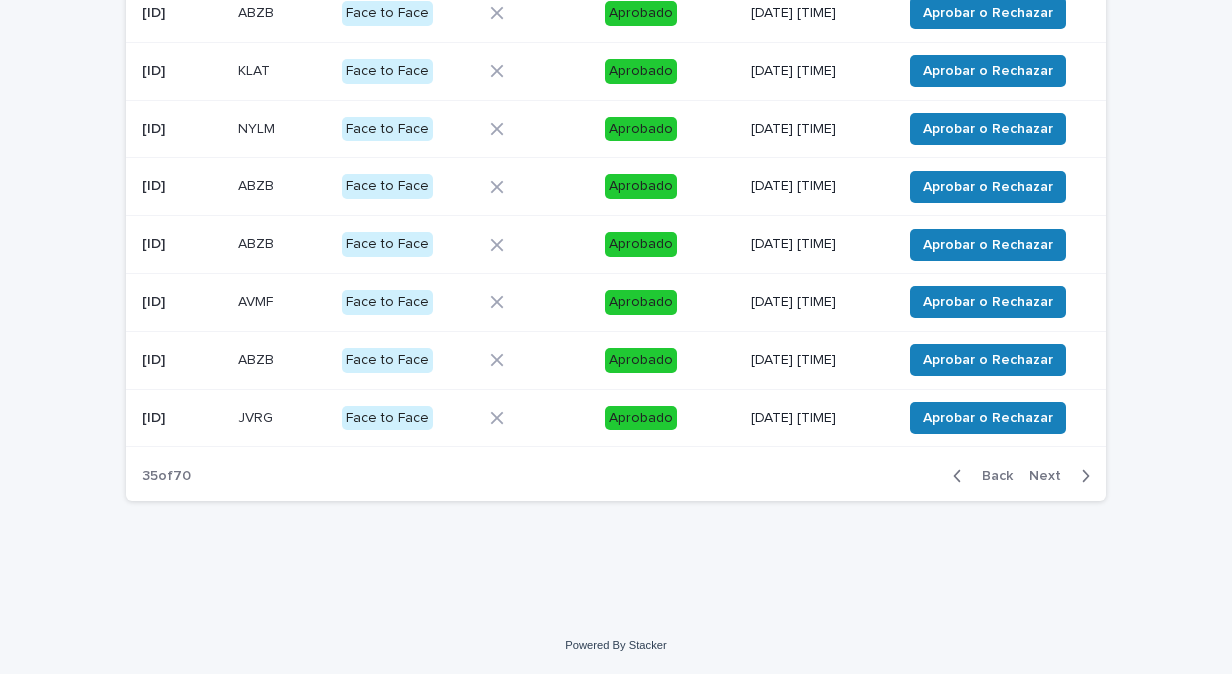 click on "Next" at bounding box center (1051, 476) 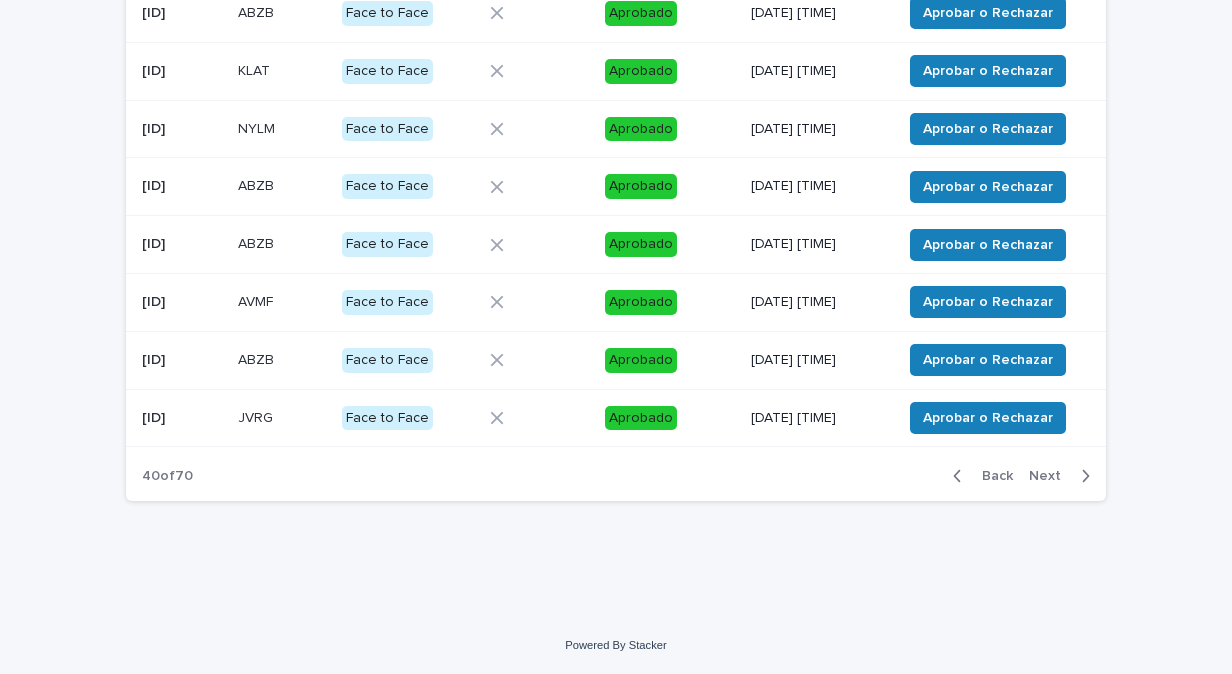 click on "Next" at bounding box center (1051, 476) 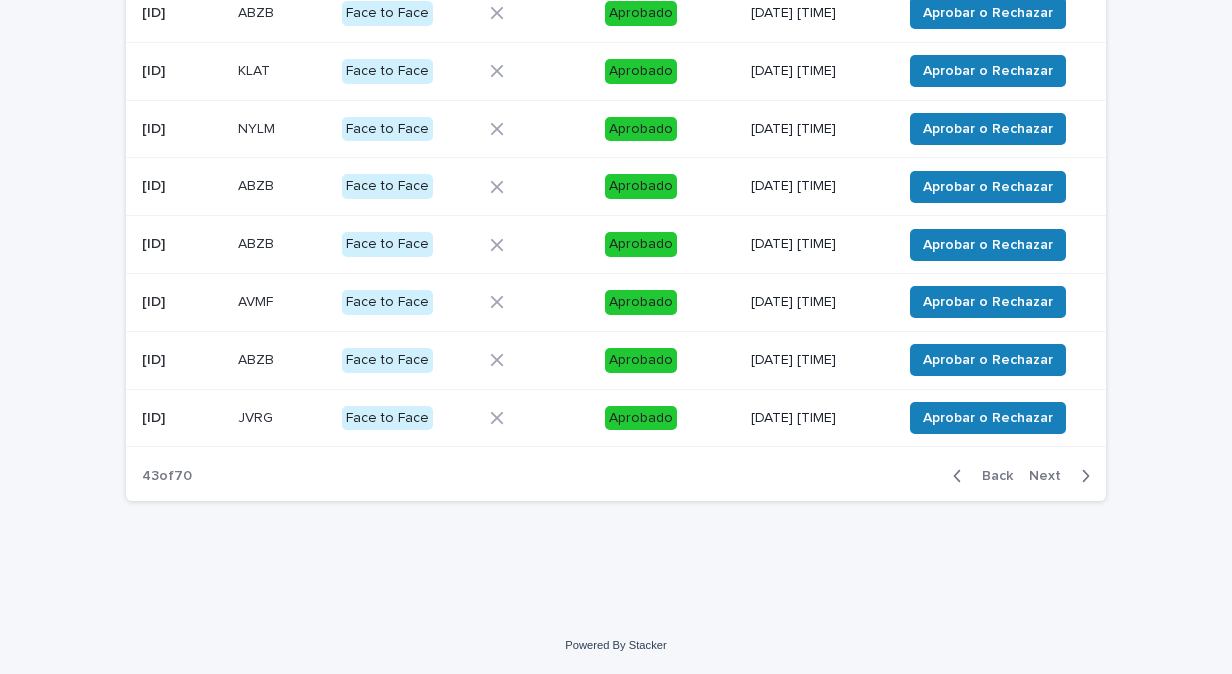 click on "Next" at bounding box center [1051, 476] 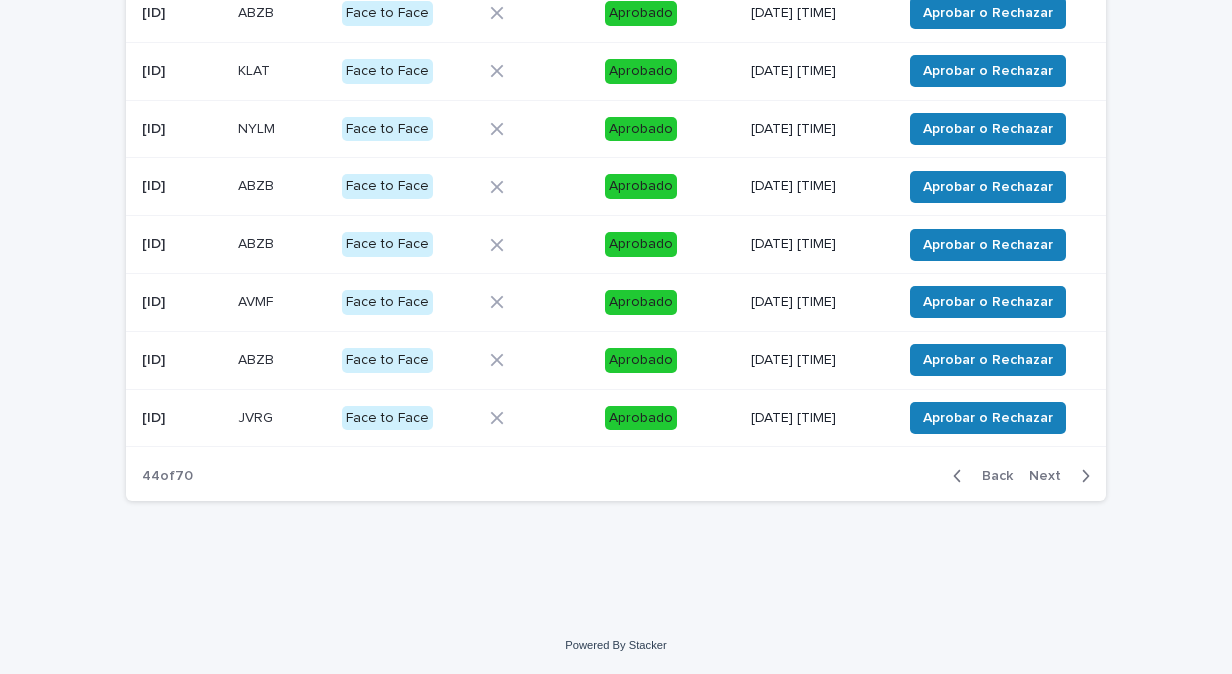 click on "Next" at bounding box center (1051, 476) 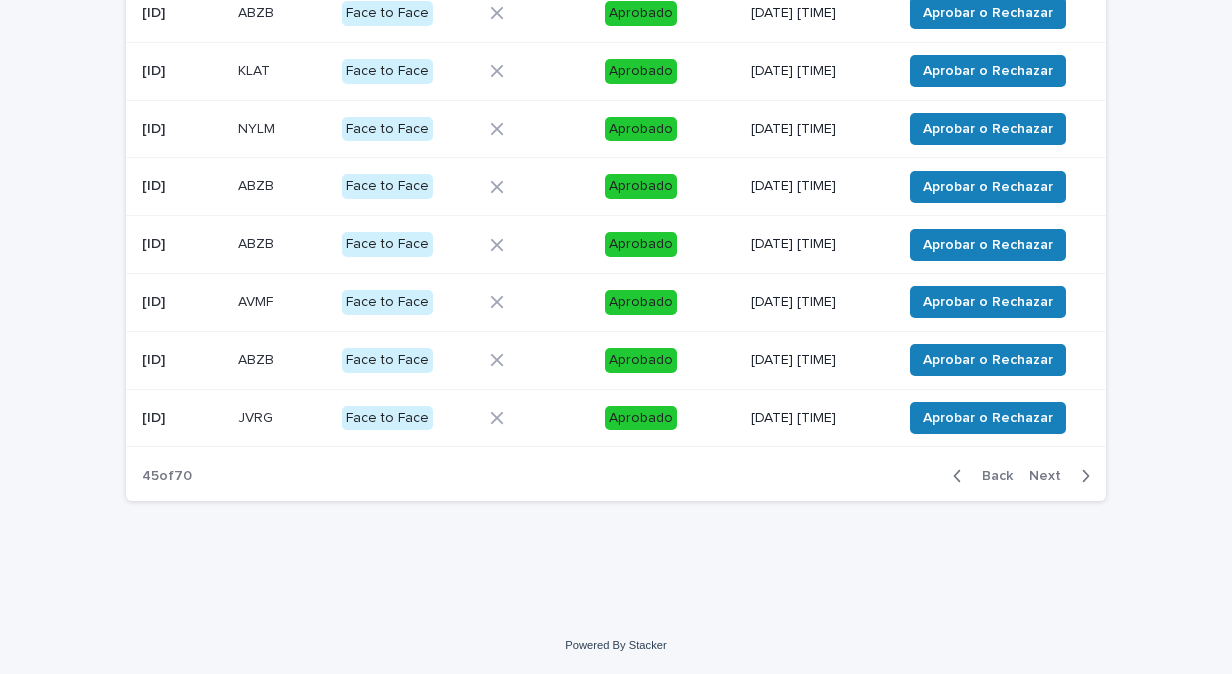 click on "Next" at bounding box center (1051, 476) 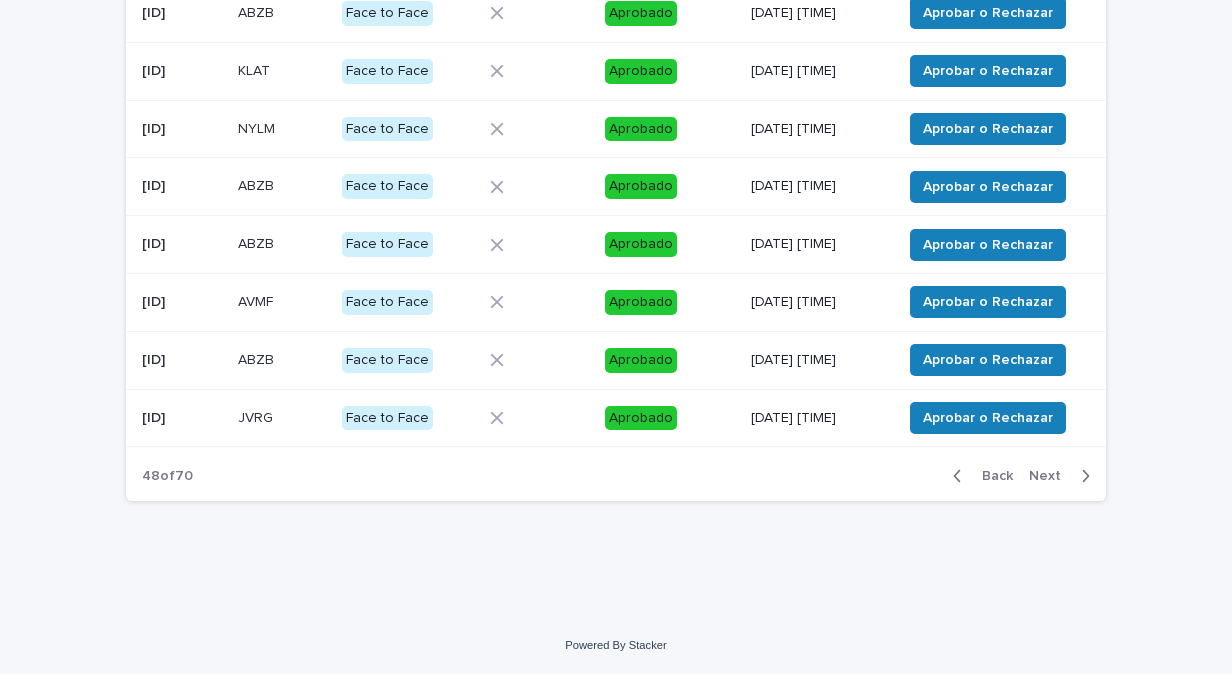 click on "Next" at bounding box center (1051, 476) 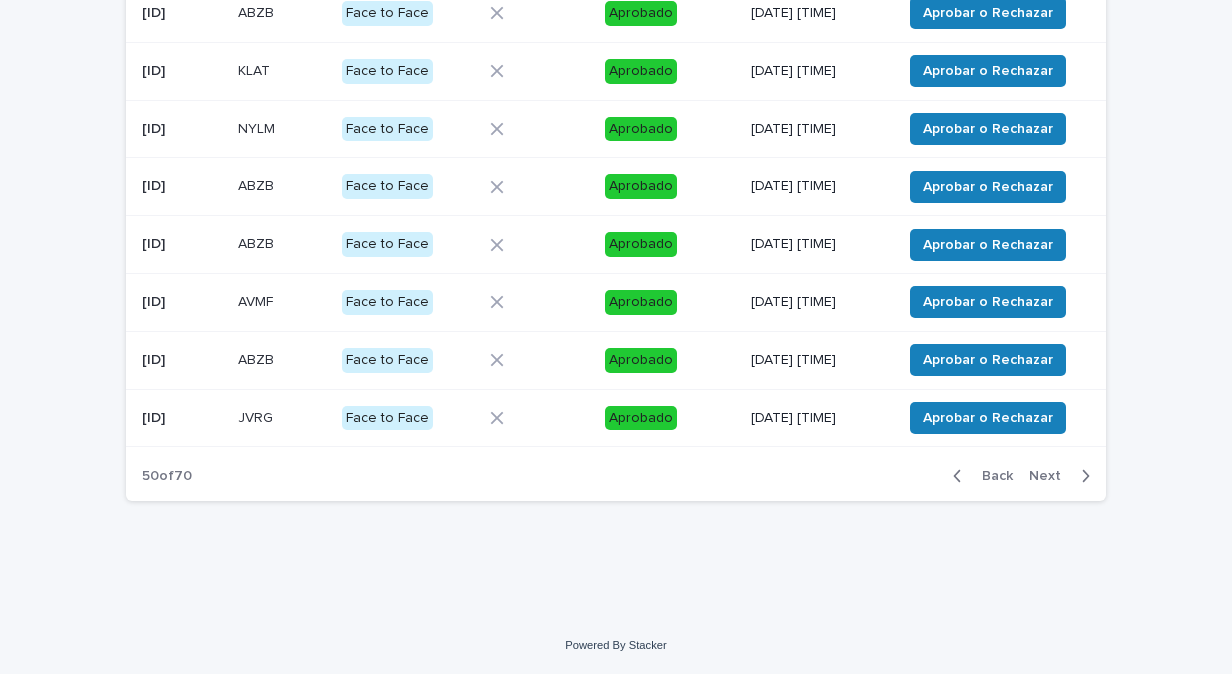 click on "Next" at bounding box center [1051, 476] 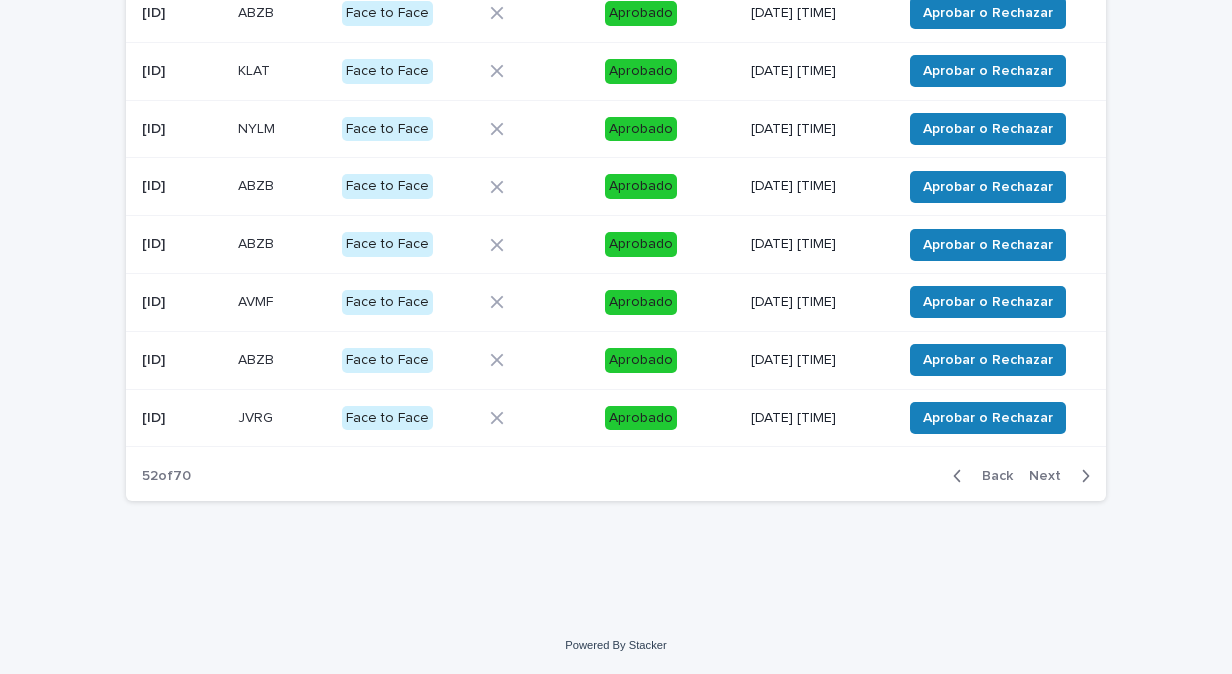click on "Next" at bounding box center (1051, 476) 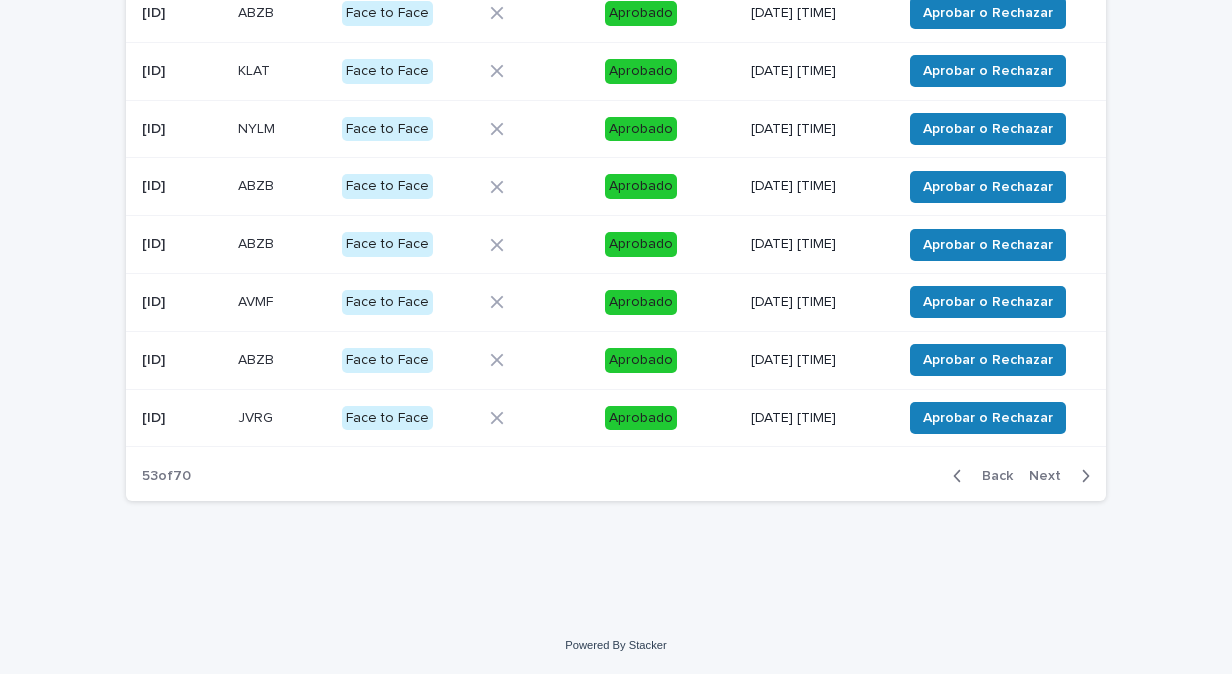 click on "Next" at bounding box center [1051, 476] 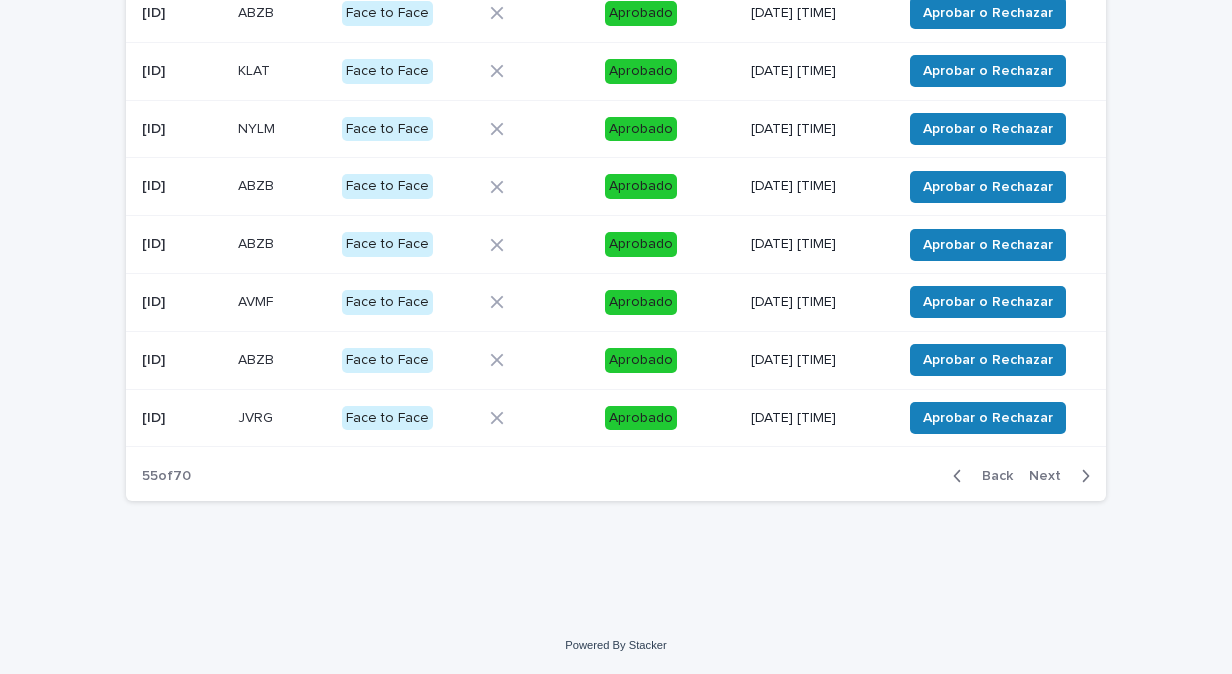 click on "Next" at bounding box center (1051, 476) 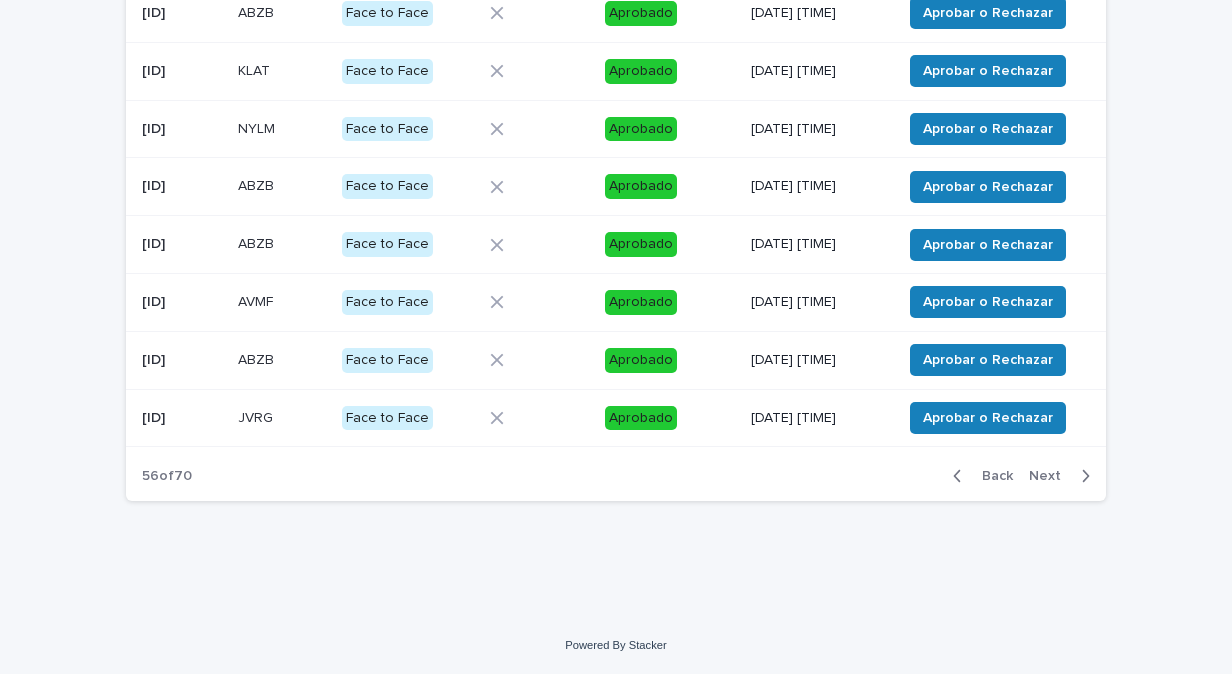 click on "Next" at bounding box center [1051, 476] 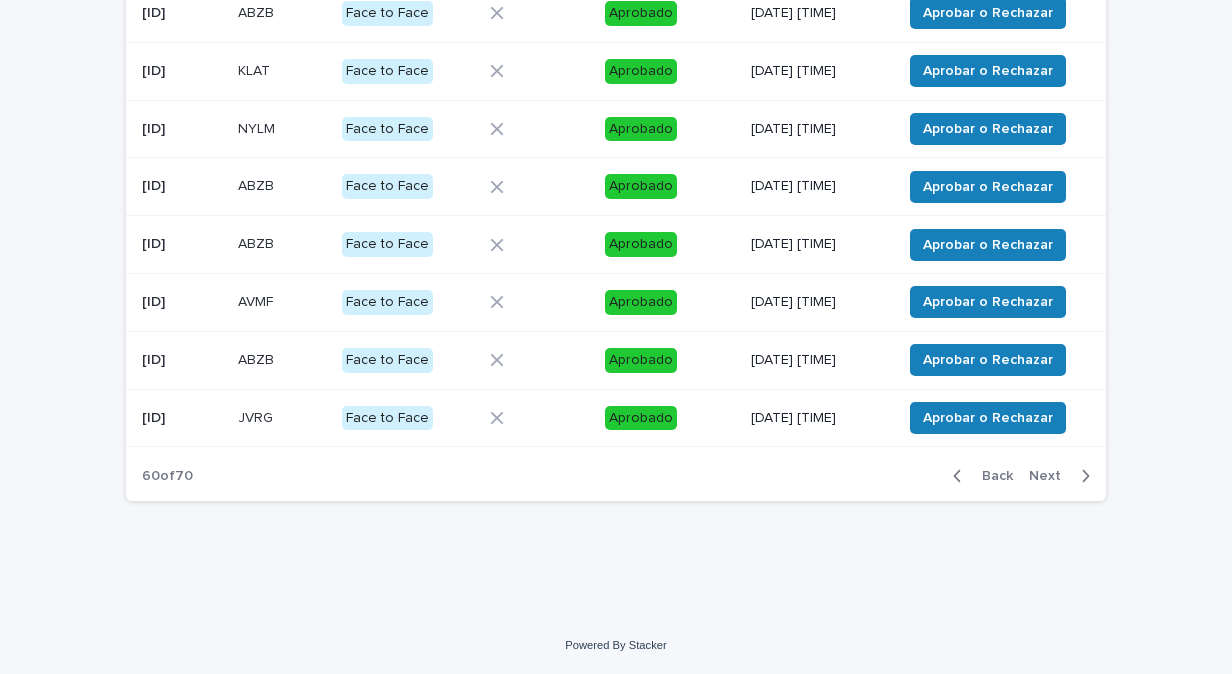 click on "Next" at bounding box center [1051, 476] 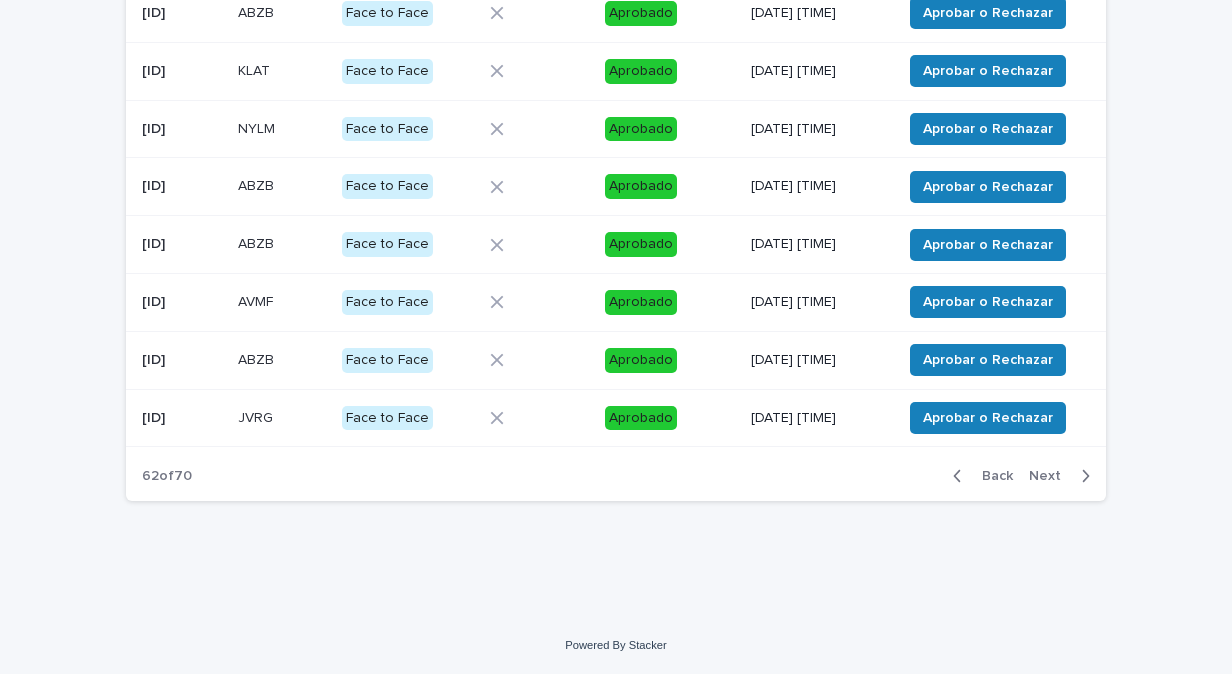 click on "Next" at bounding box center (1051, 476) 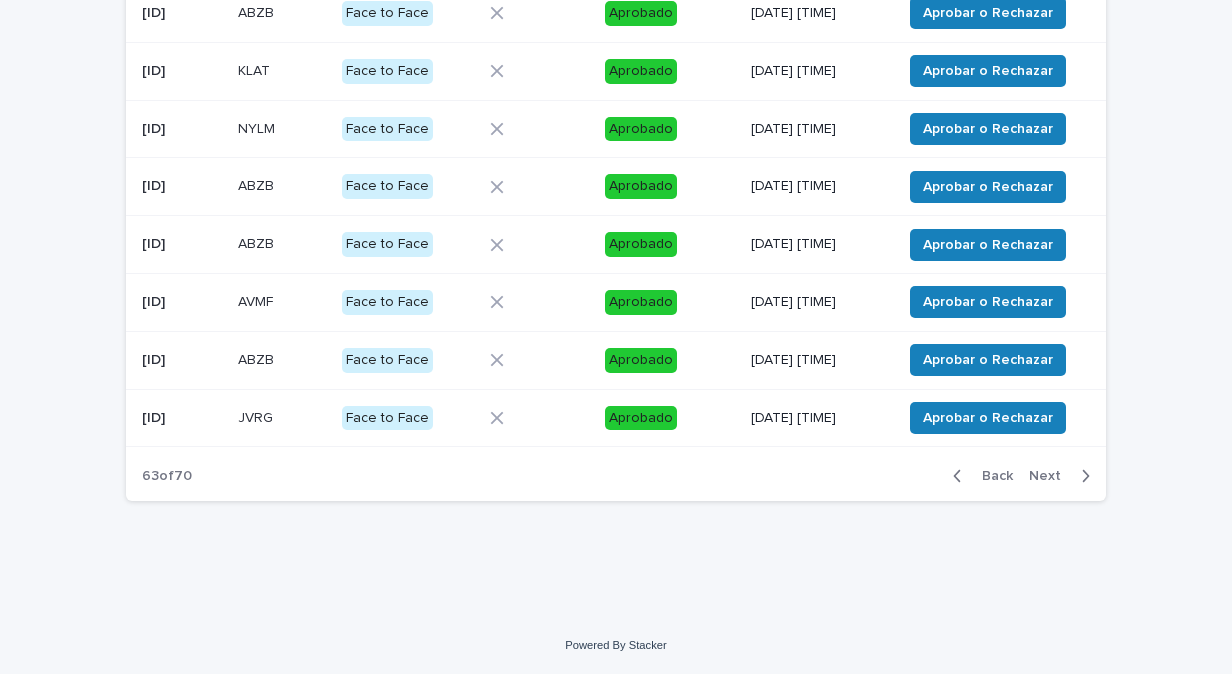 click on "Next" at bounding box center (1051, 476) 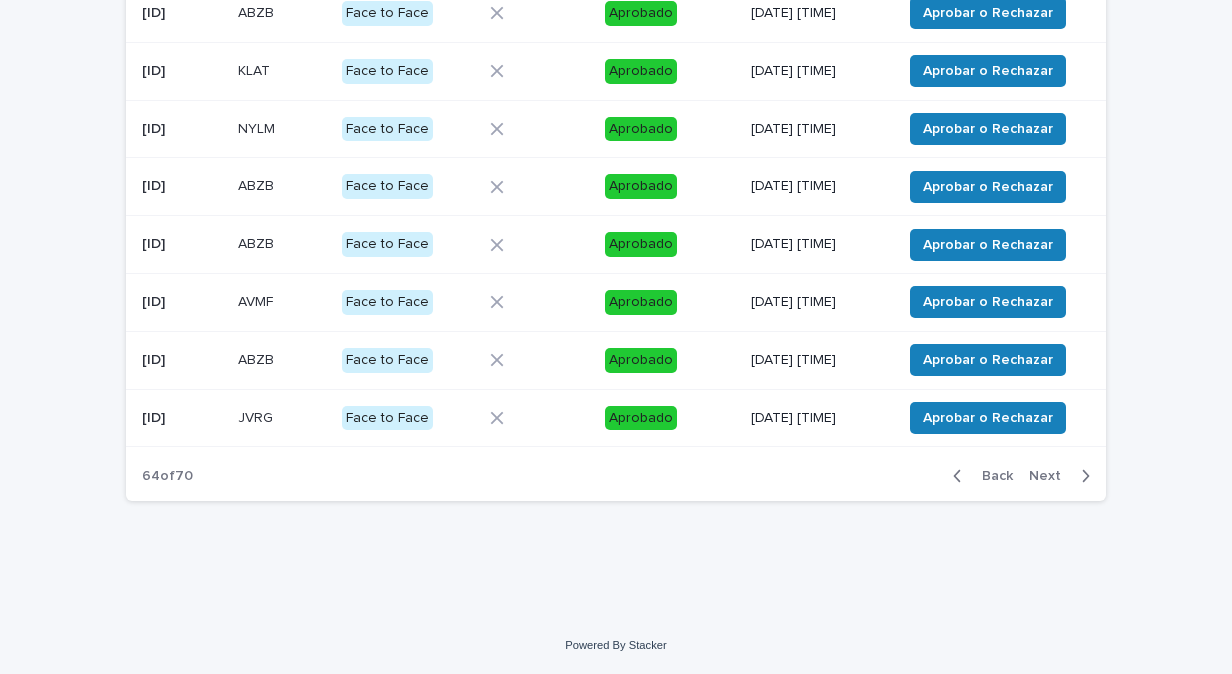 click on "Next" at bounding box center (1051, 476) 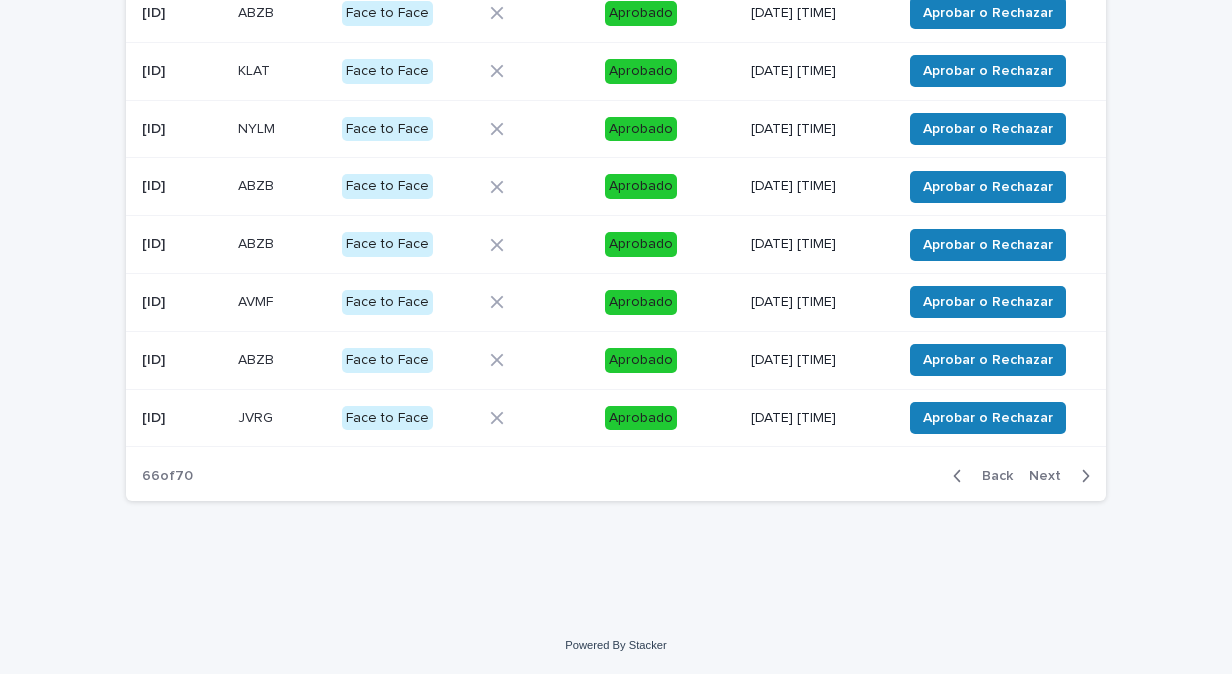 click on "Next" at bounding box center (1051, 476) 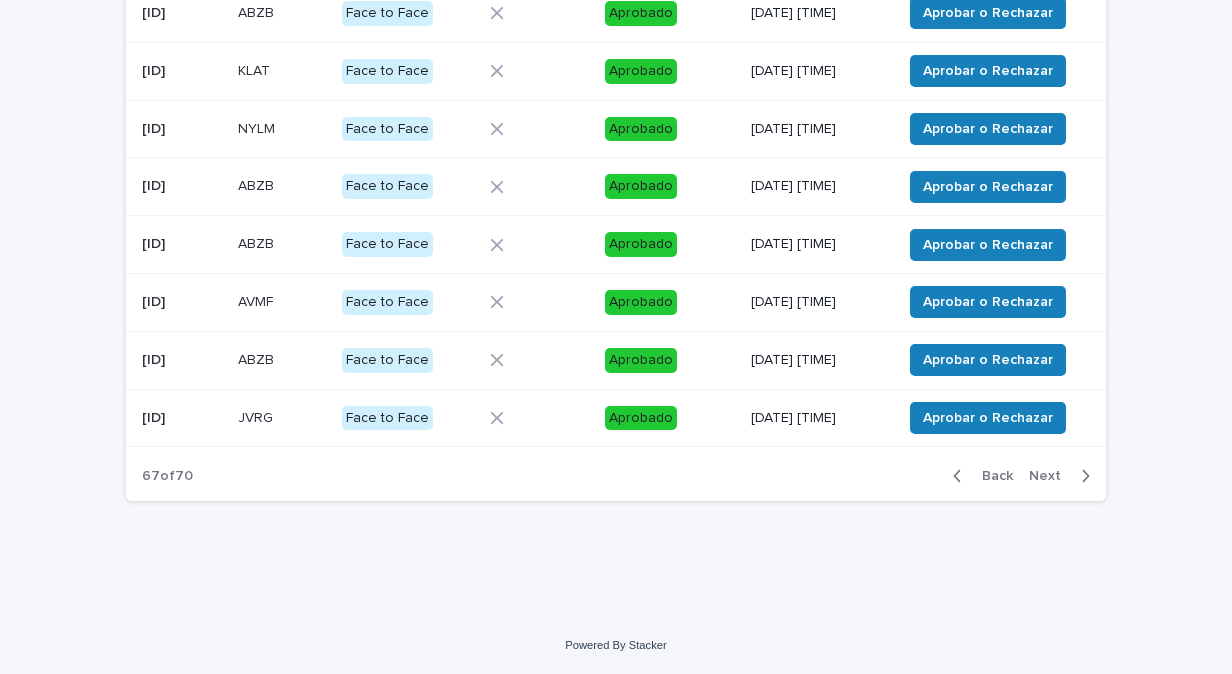 click on "Next" at bounding box center [1051, 476] 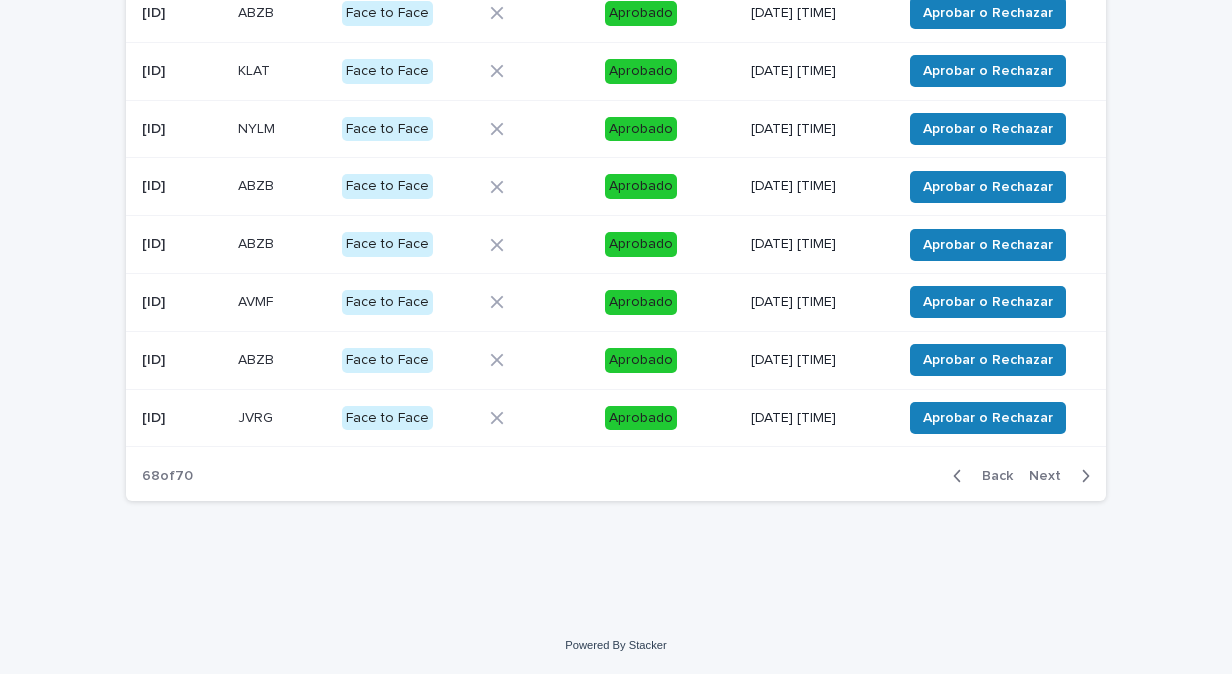 click on "Next" at bounding box center [1051, 476] 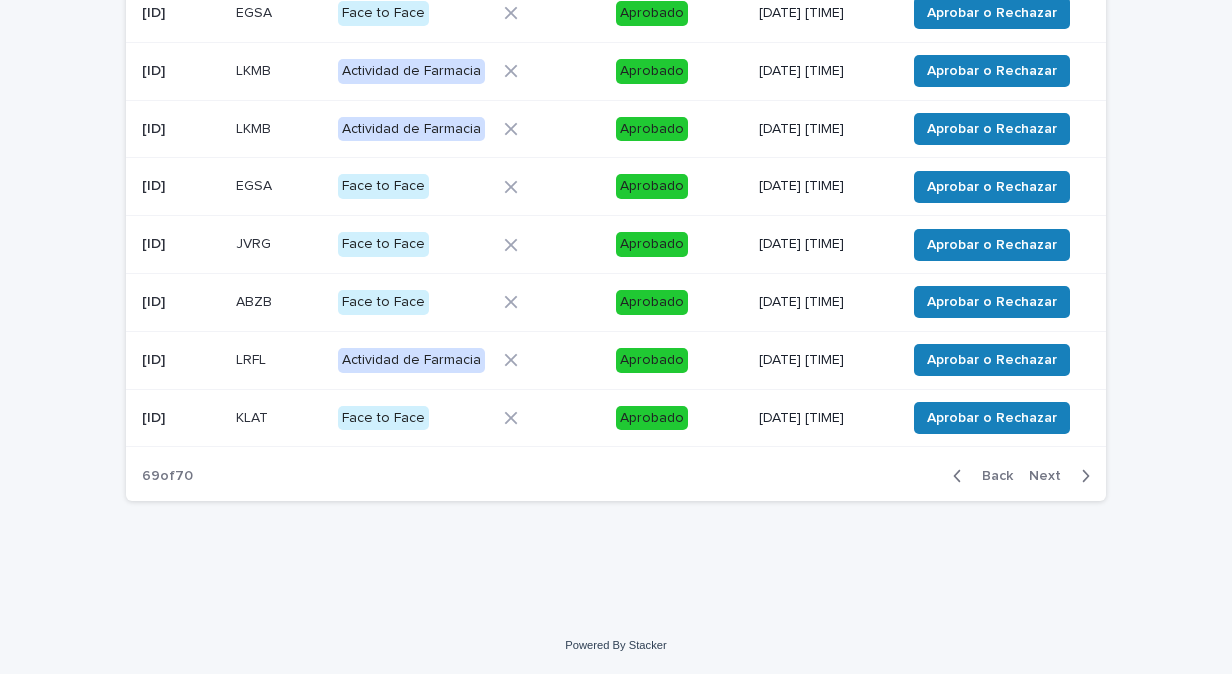 scroll, scrollTop: 404, scrollLeft: 0, axis: vertical 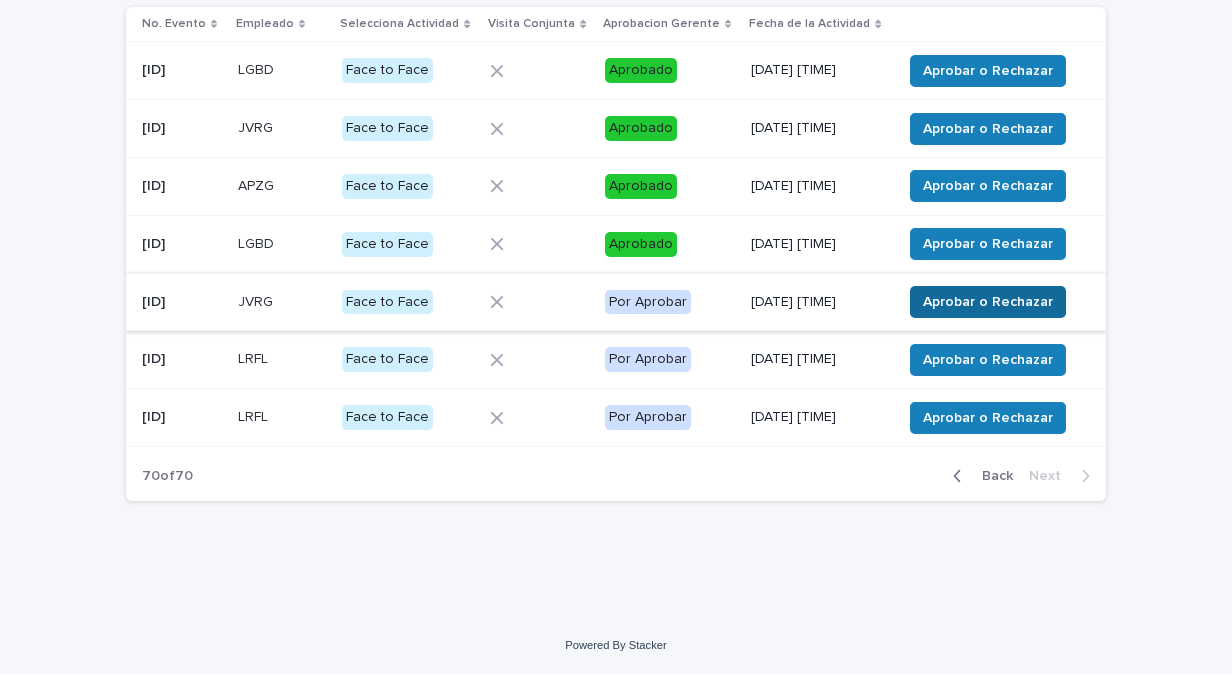 click on "Aprobar o Rechazar" at bounding box center [988, 302] 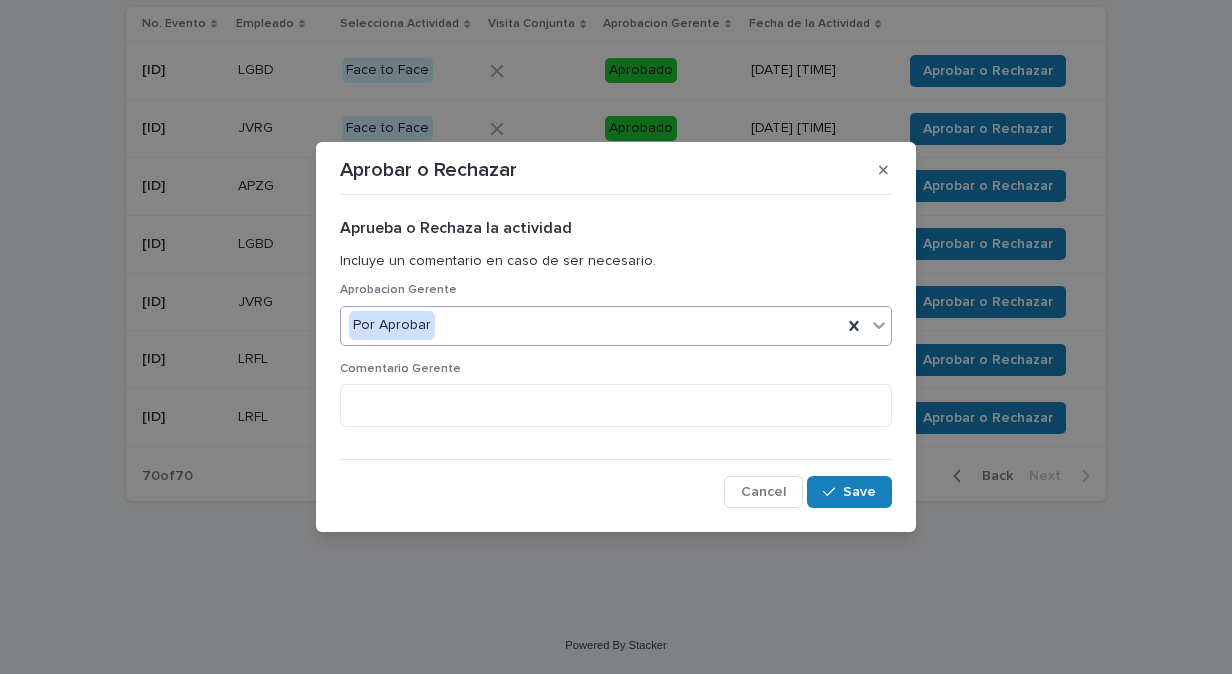 click on "Por Aprobar" at bounding box center (591, 325) 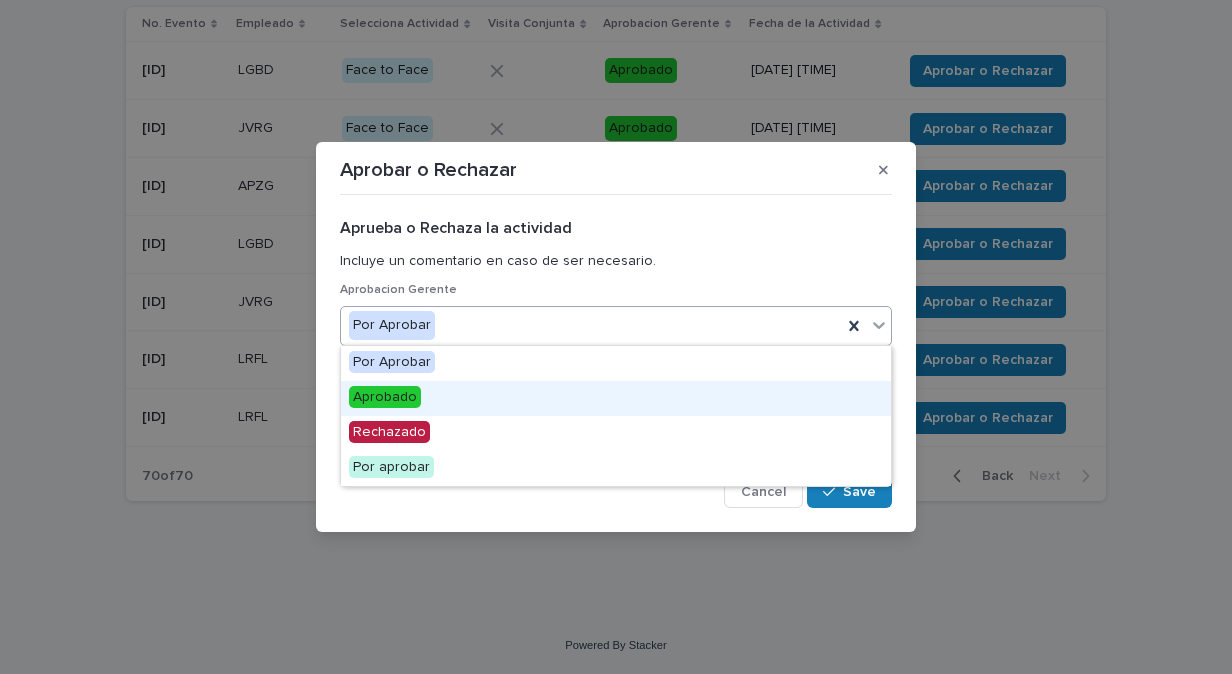 click on "Aprobado" at bounding box center (616, 398) 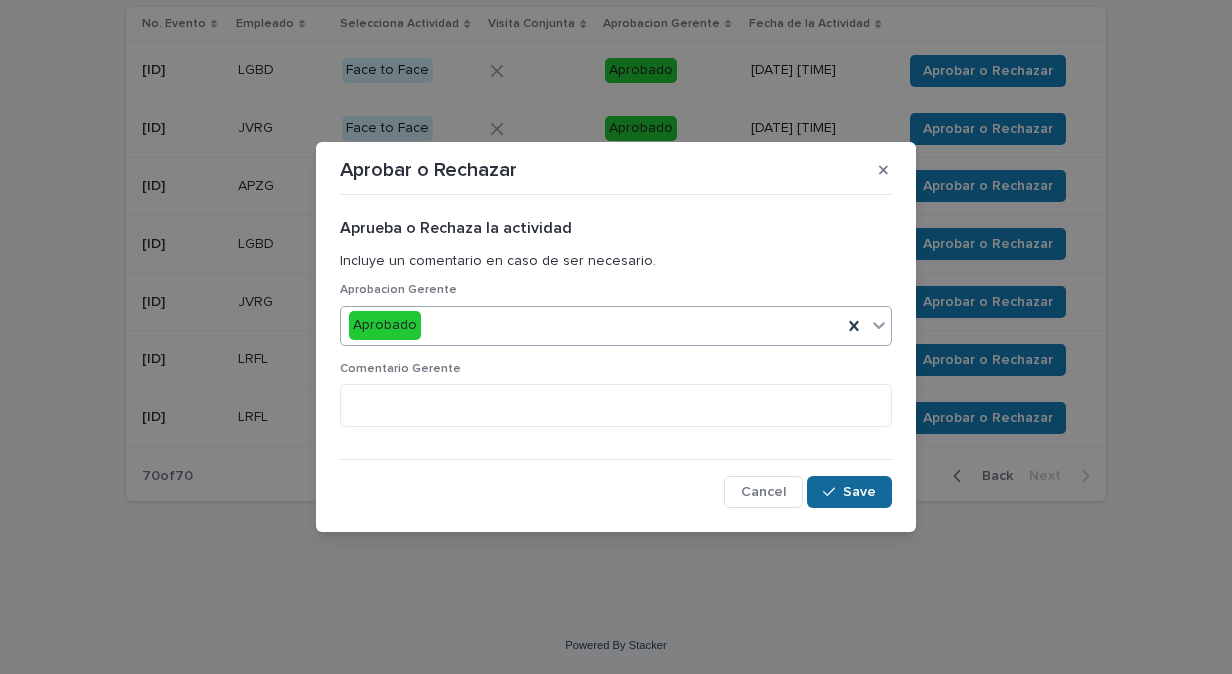 click at bounding box center (833, 492) 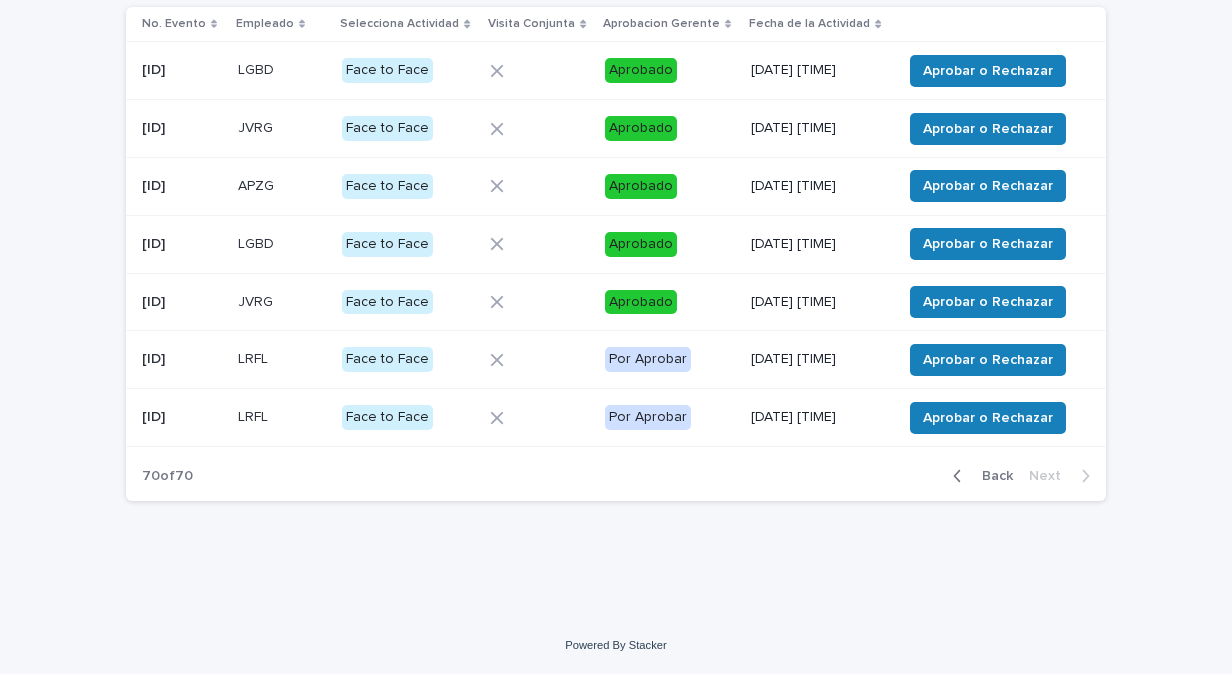 click on "Aprobar o Rechazar" at bounding box center (988, 360) 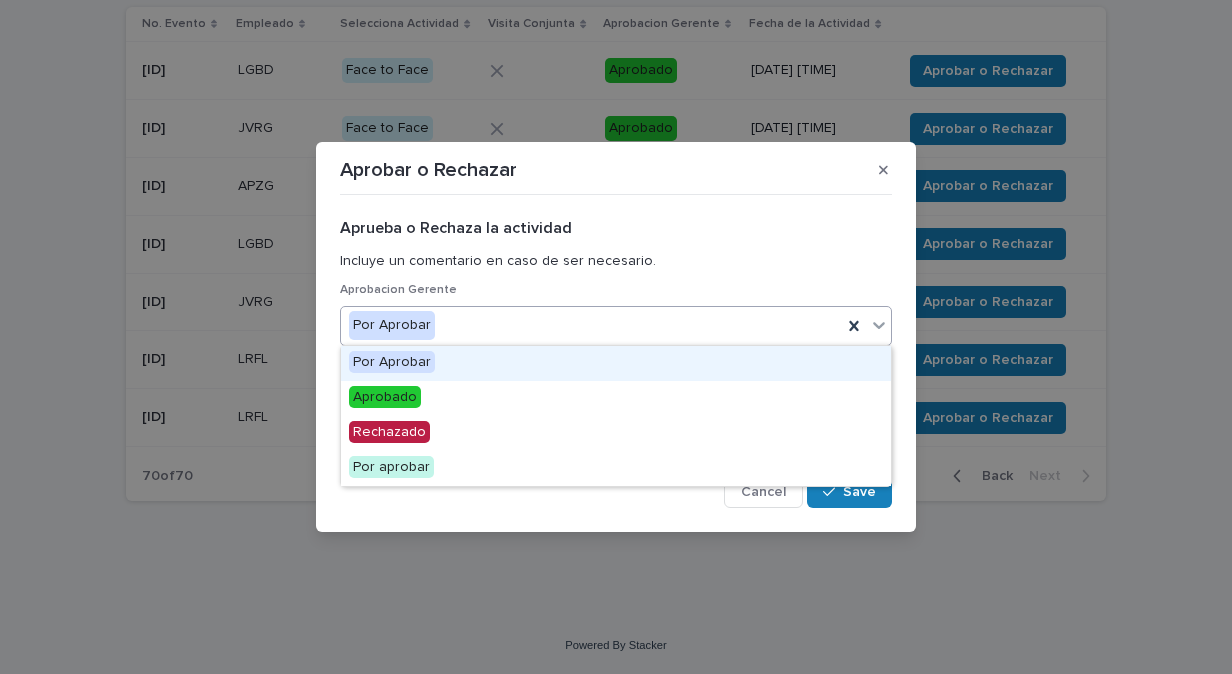 click on "Por Aprobar" at bounding box center [591, 325] 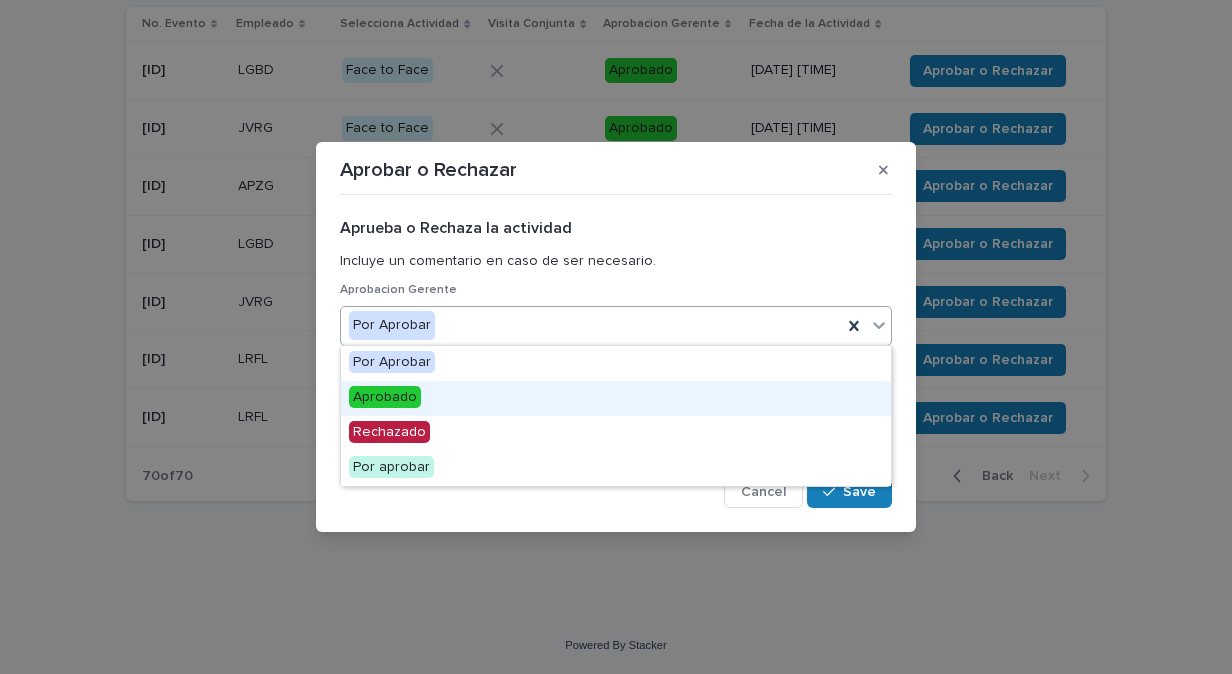 click on "Aprobado" at bounding box center (616, 398) 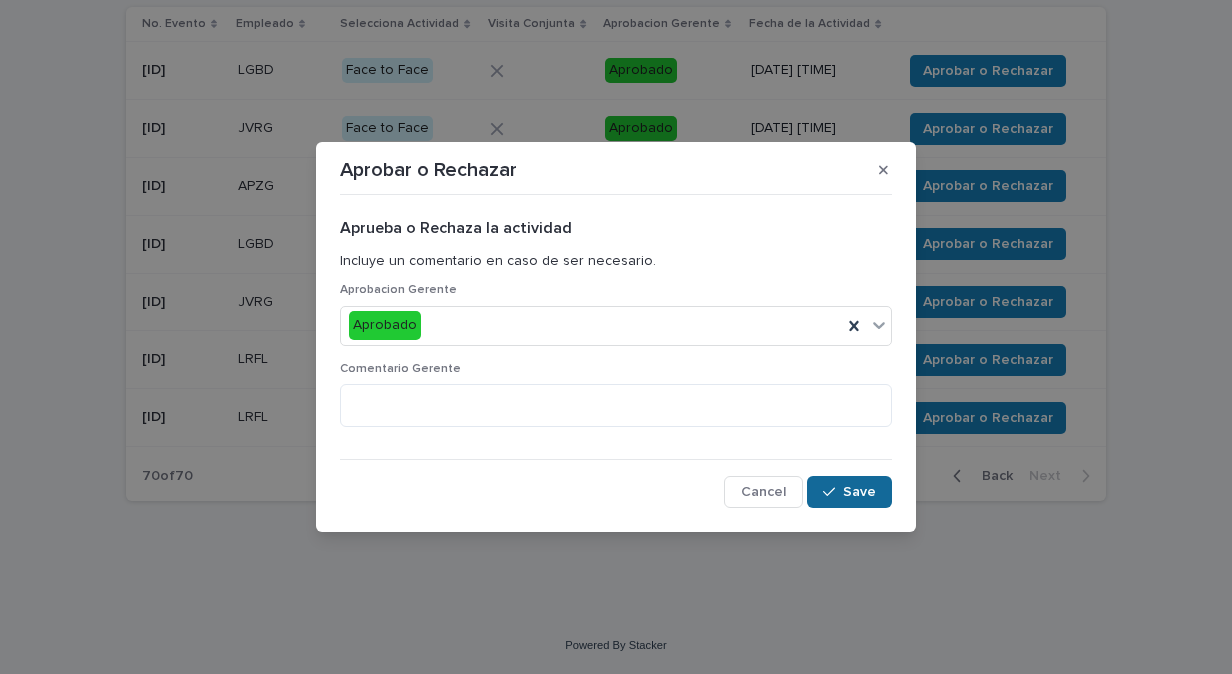 click on "Save" at bounding box center [849, 492] 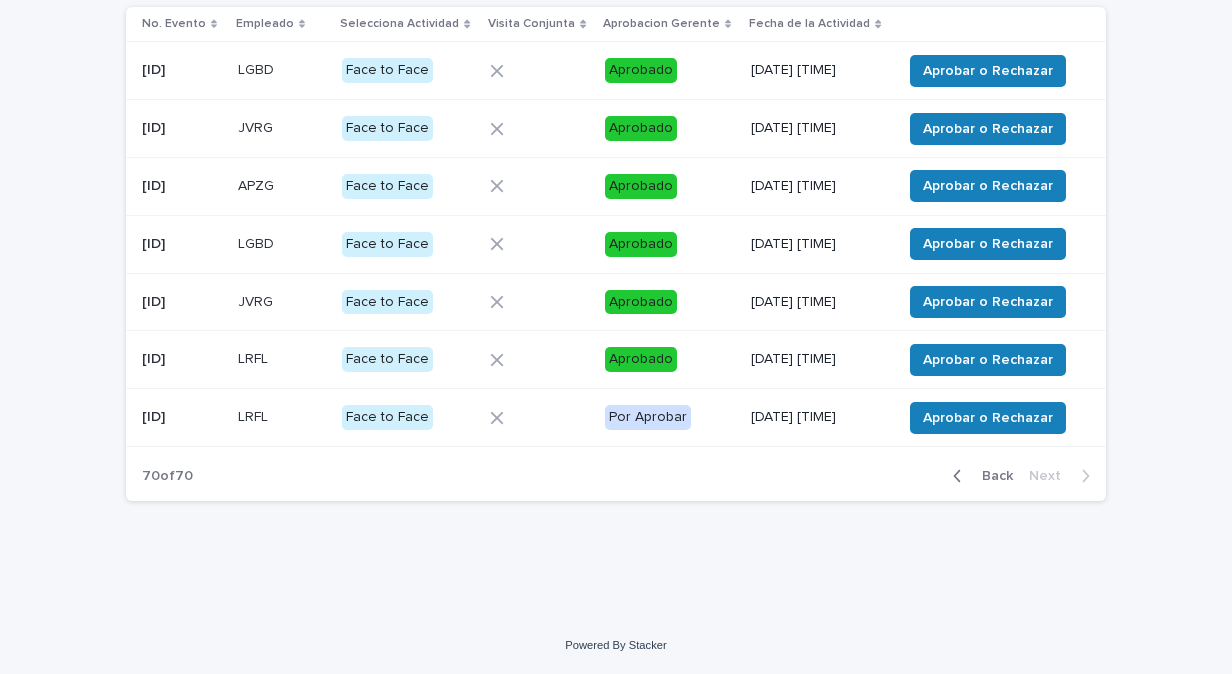 click on "Aprobar o Rechazar" at bounding box center [988, 418] 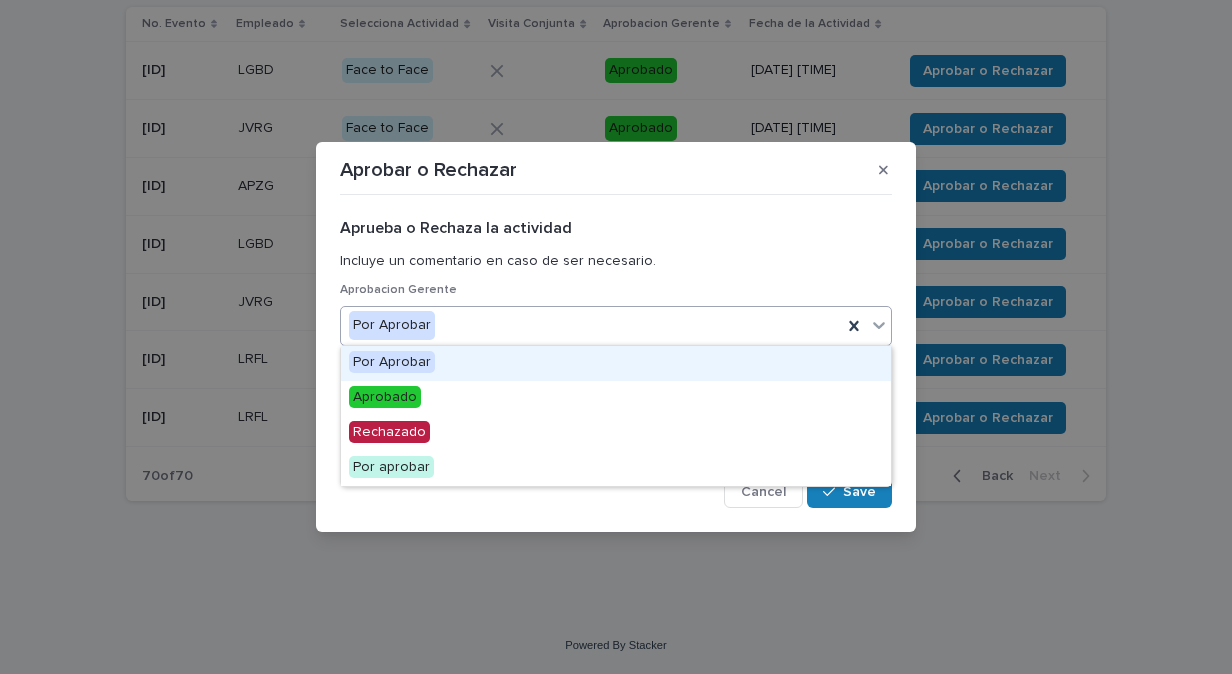 click on "Por Aprobar" at bounding box center [591, 325] 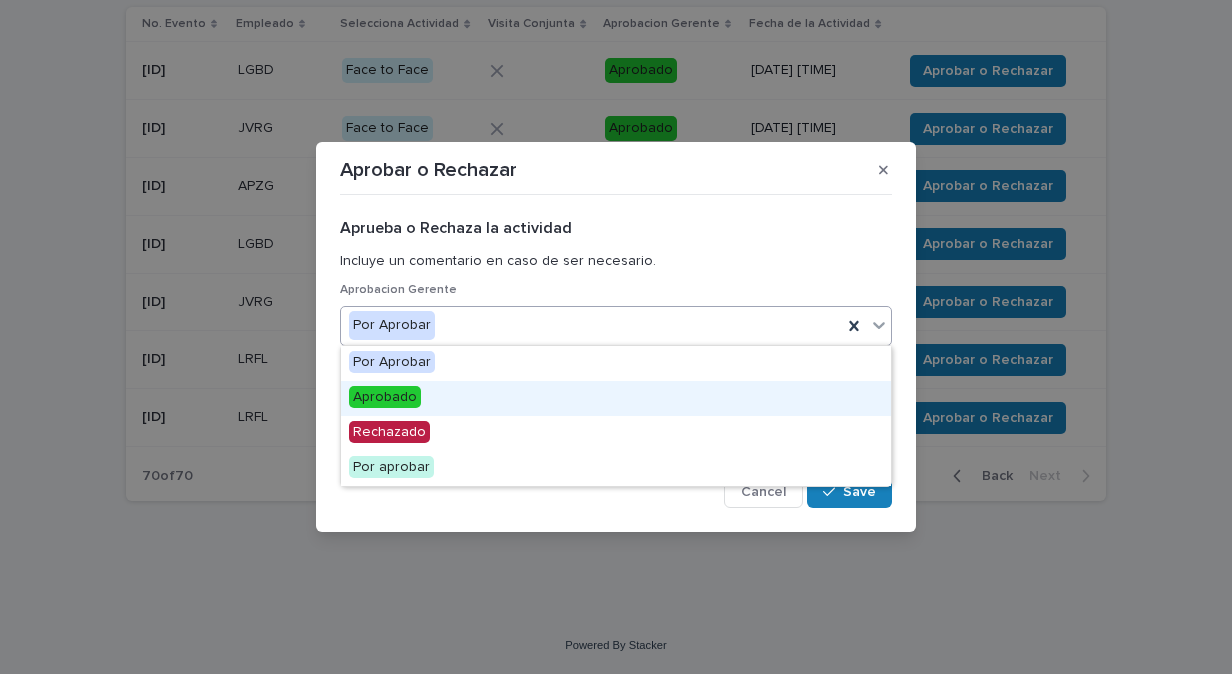 click on "Aprobado" at bounding box center (616, 398) 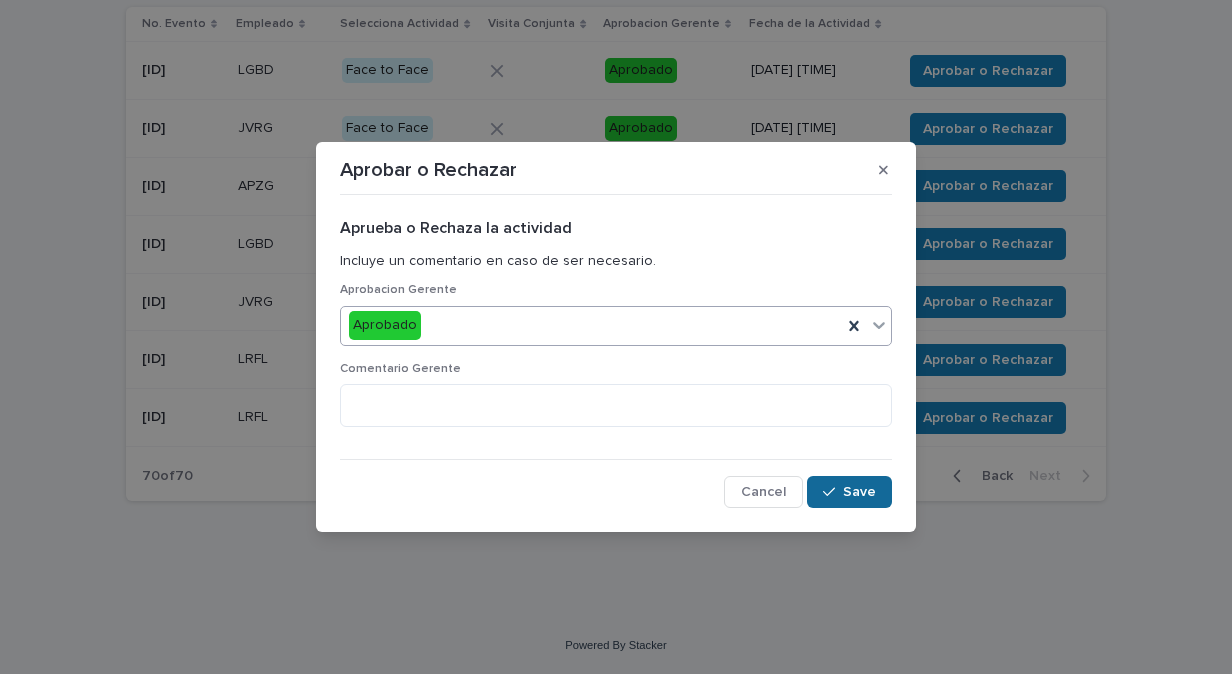 click on "Save" at bounding box center (849, 492) 